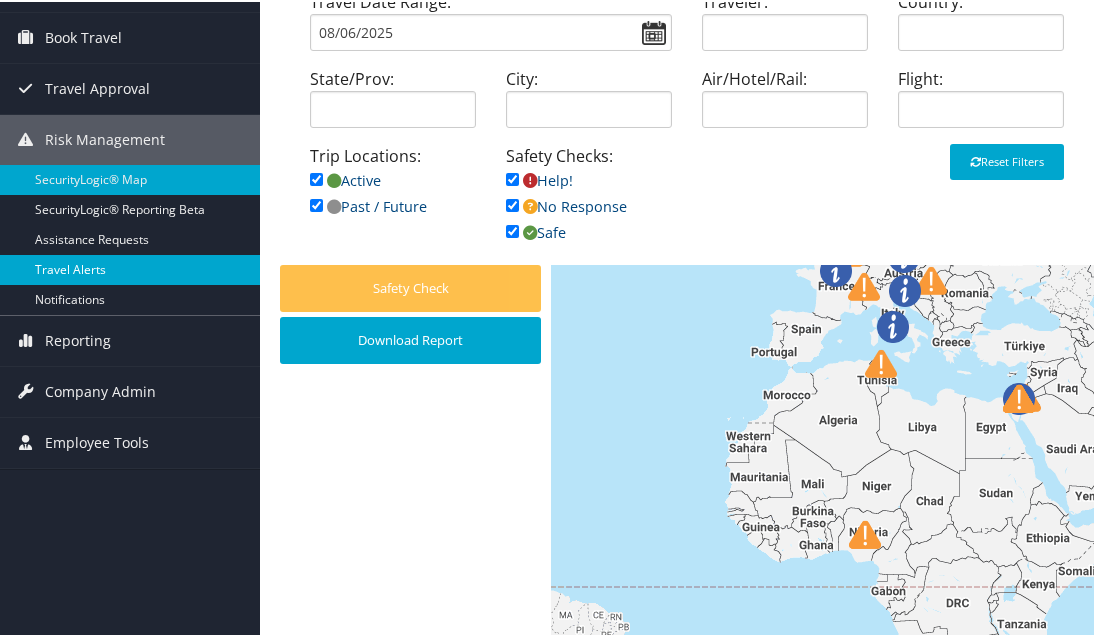 scroll, scrollTop: 100, scrollLeft: 0, axis: vertical 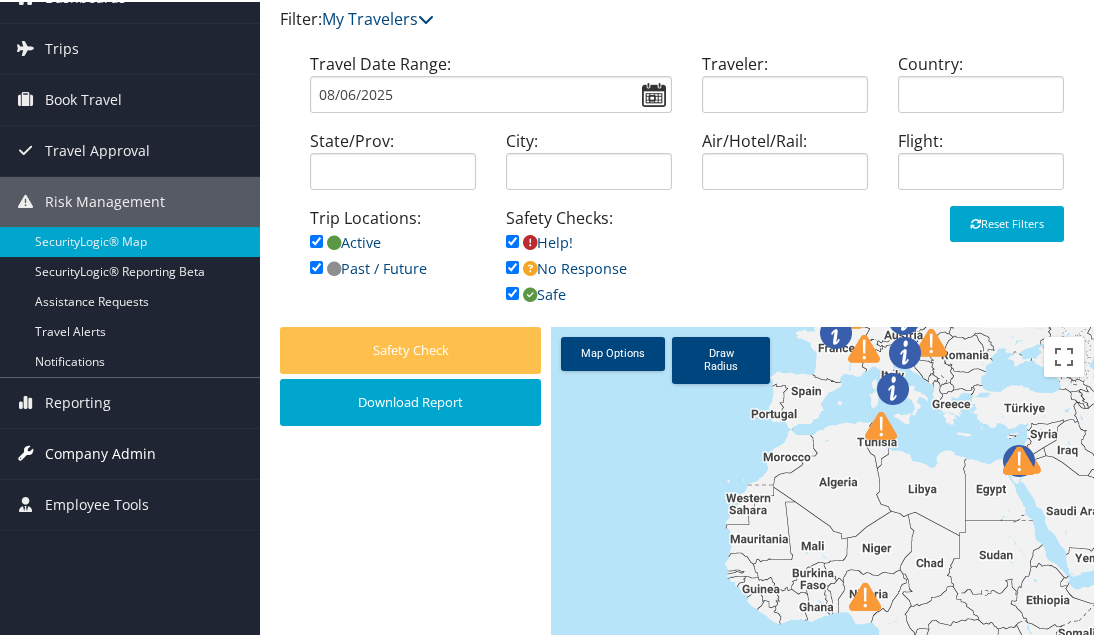 click on "Company Admin" at bounding box center [100, 452] 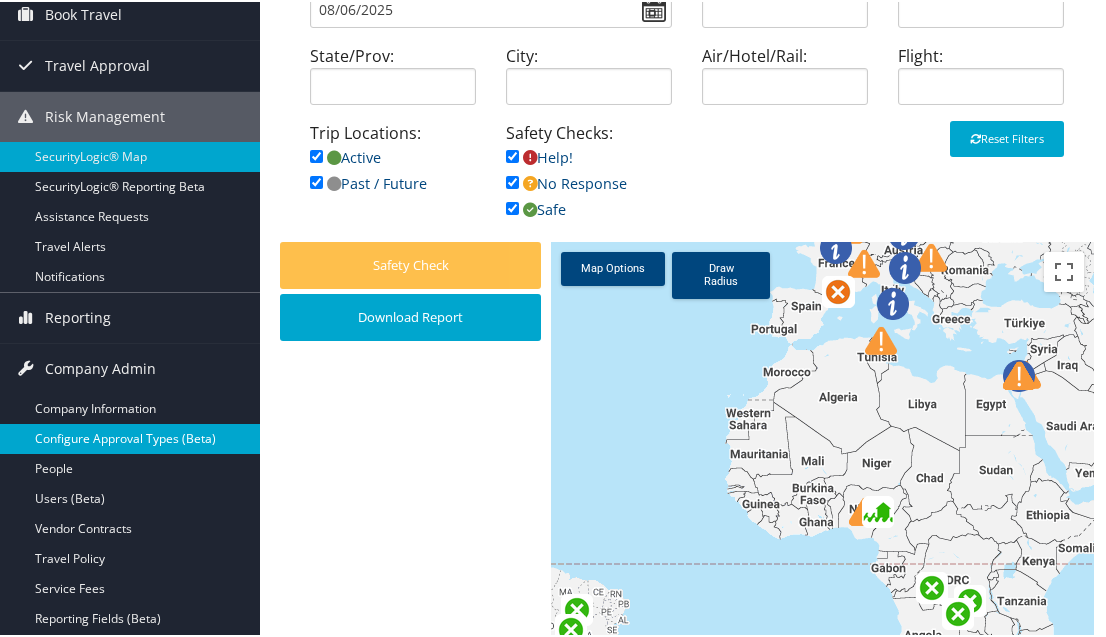 scroll, scrollTop: 300, scrollLeft: 0, axis: vertical 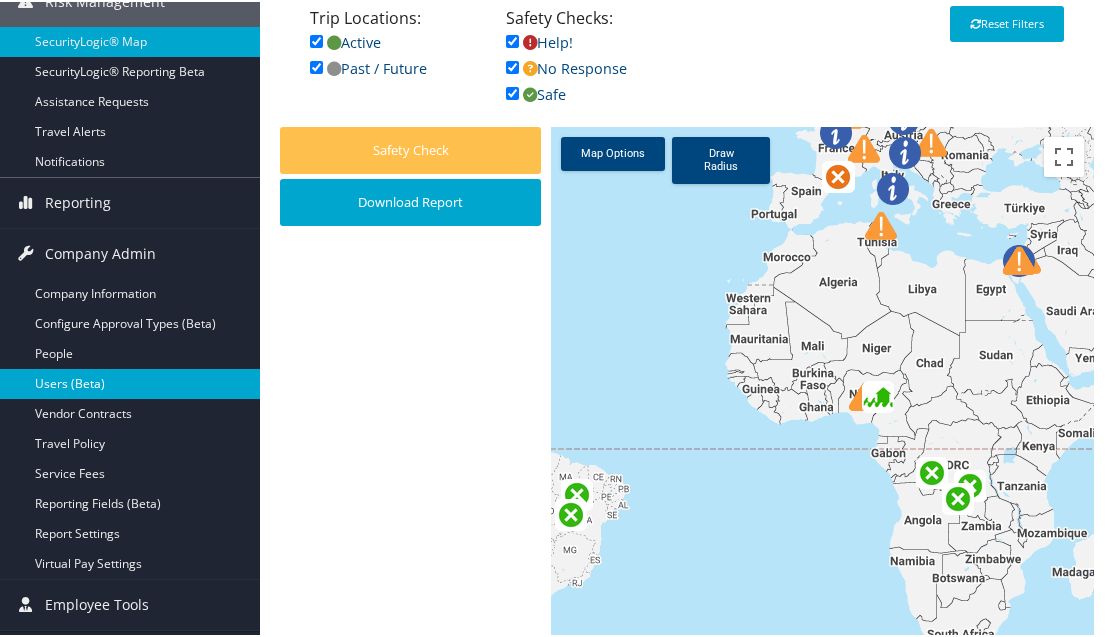 click on "Users (Beta)" at bounding box center (130, 382) 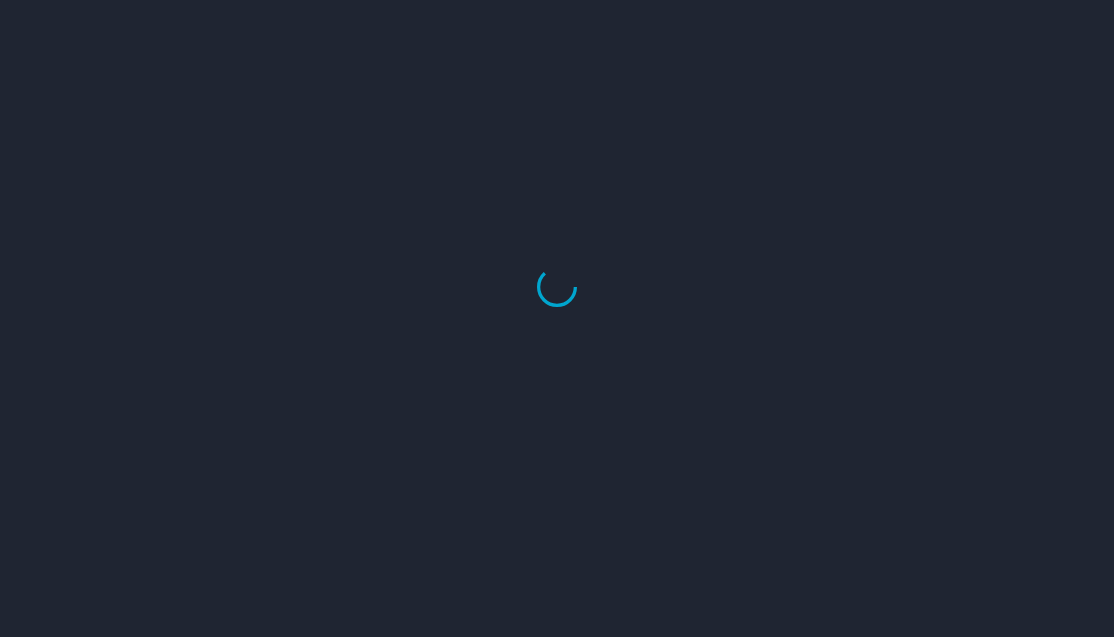 scroll, scrollTop: 0, scrollLeft: 0, axis: both 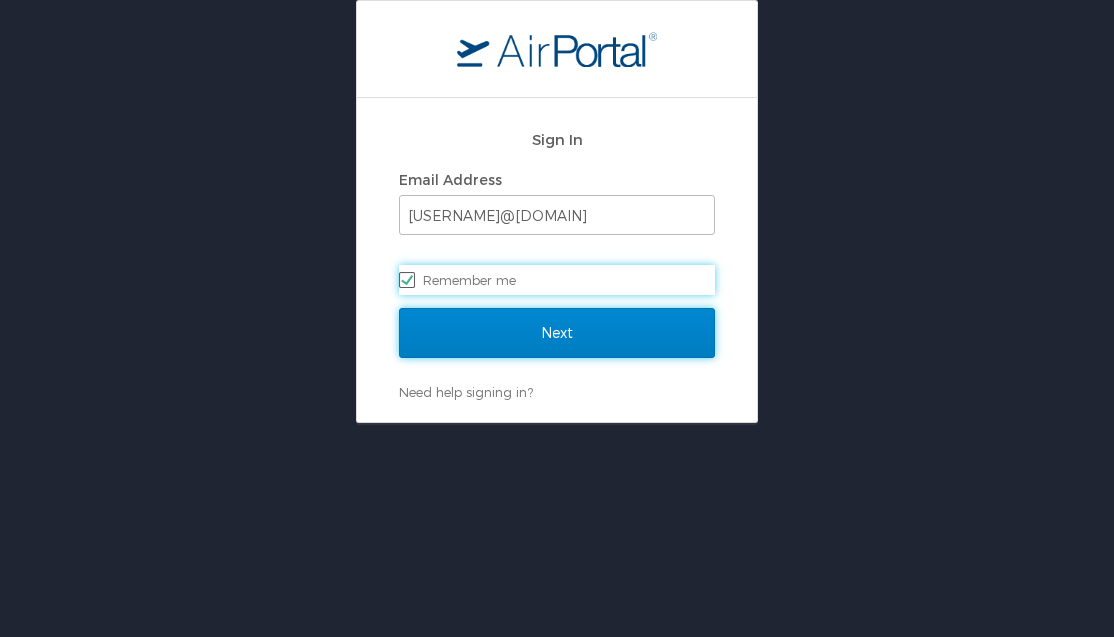 click on "Next" at bounding box center (557, 333) 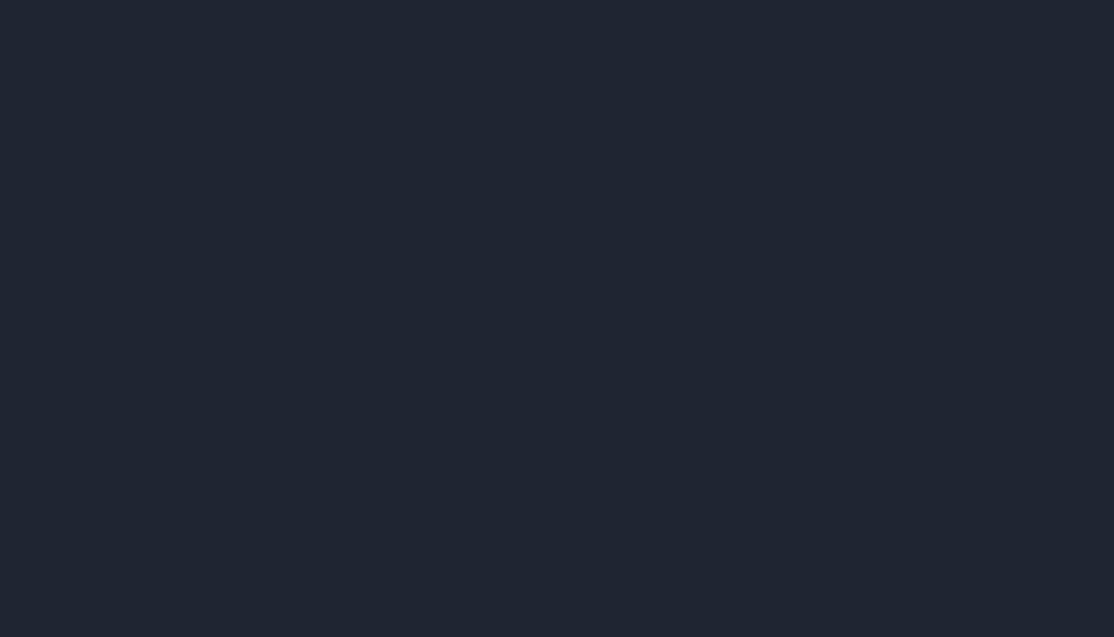 scroll, scrollTop: 0, scrollLeft: 0, axis: both 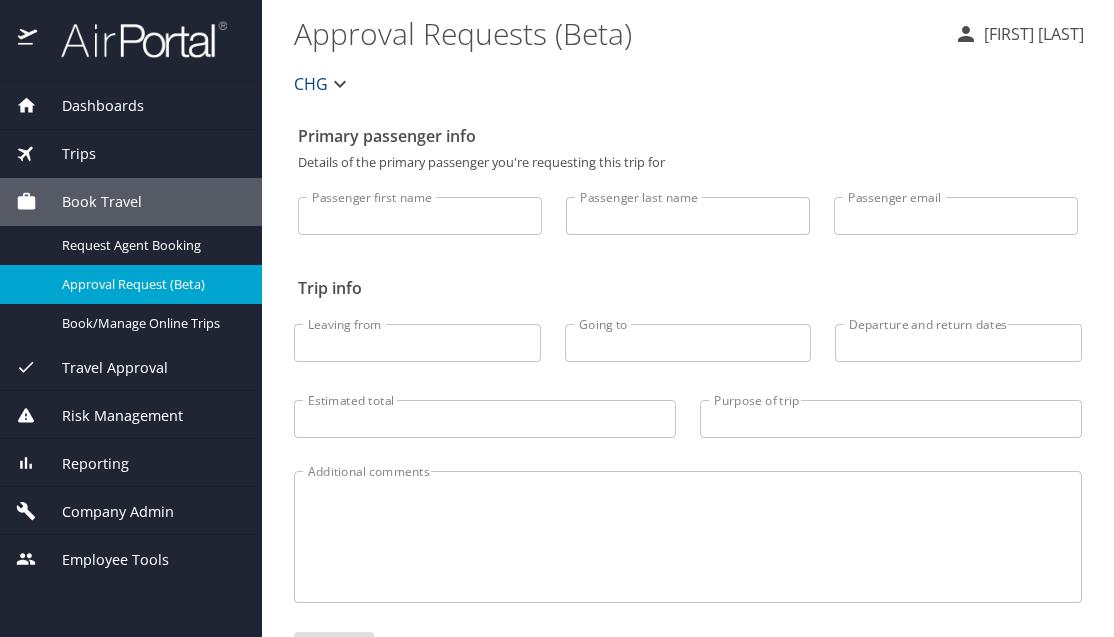 drag, startPoint x: 926, startPoint y: 224, endPoint x: 914, endPoint y: 209, distance: 19.209373 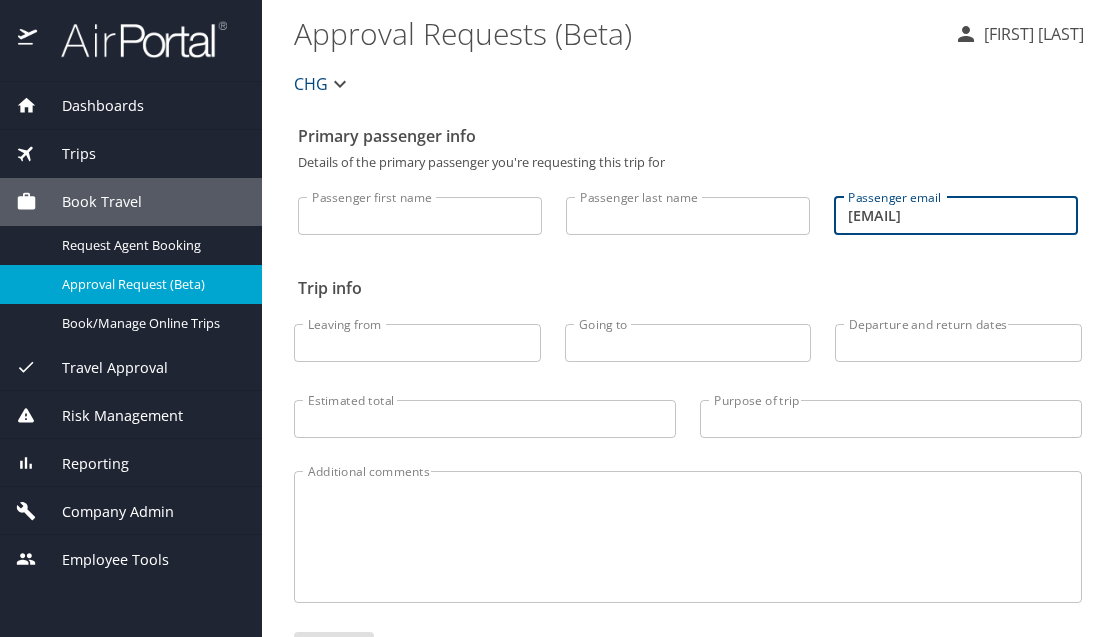 type on "[EMAIL]" 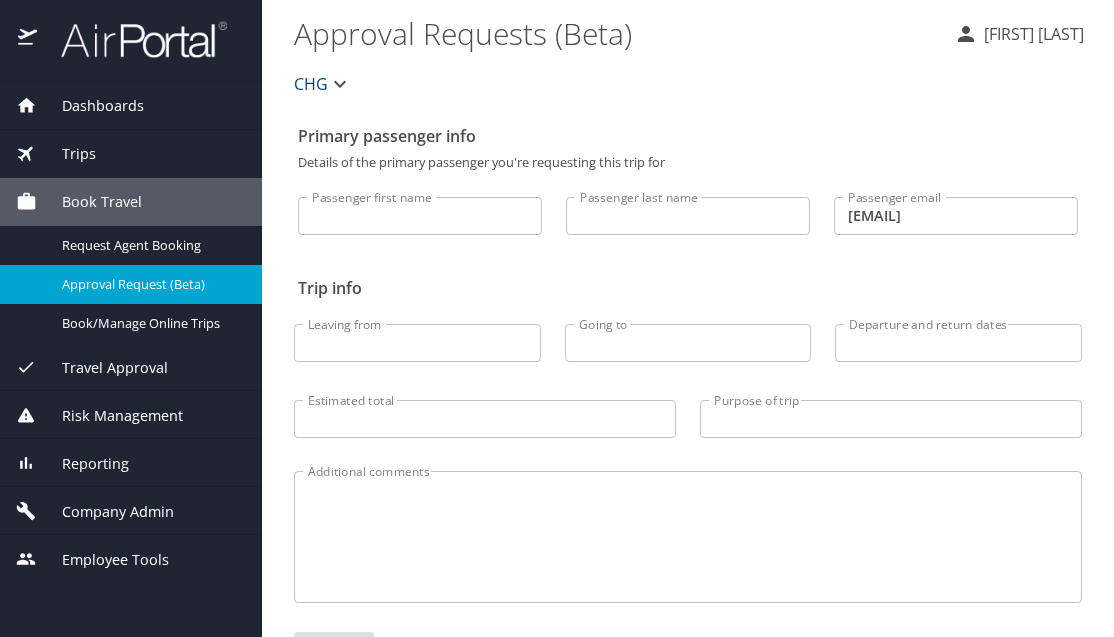 click on "Company Admin" at bounding box center (105, 512) 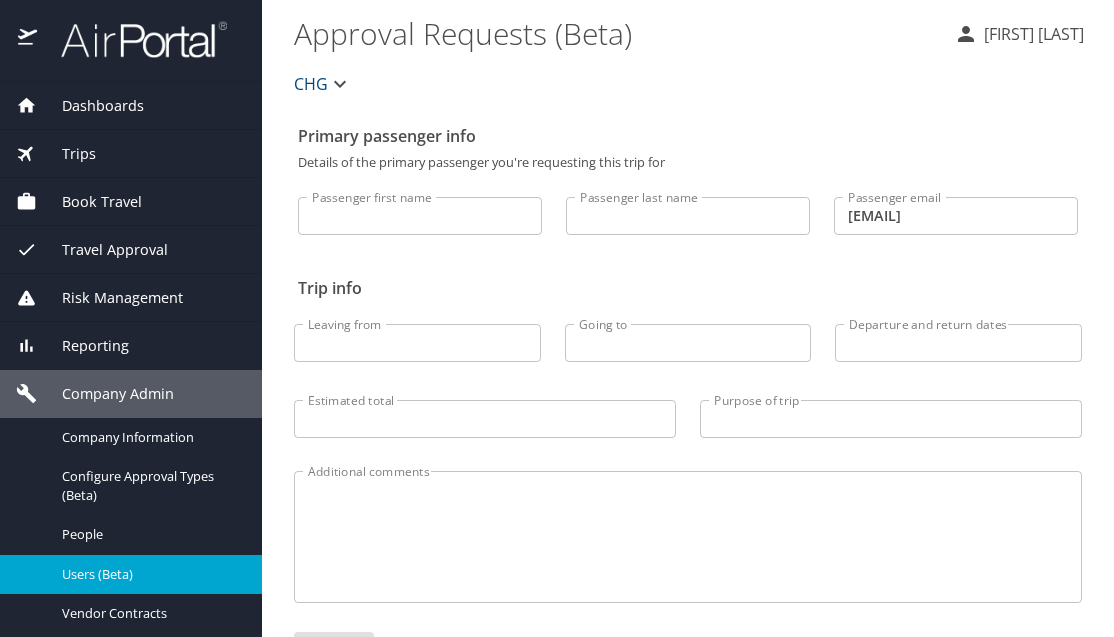 click on "Users (Beta)" at bounding box center [150, 574] 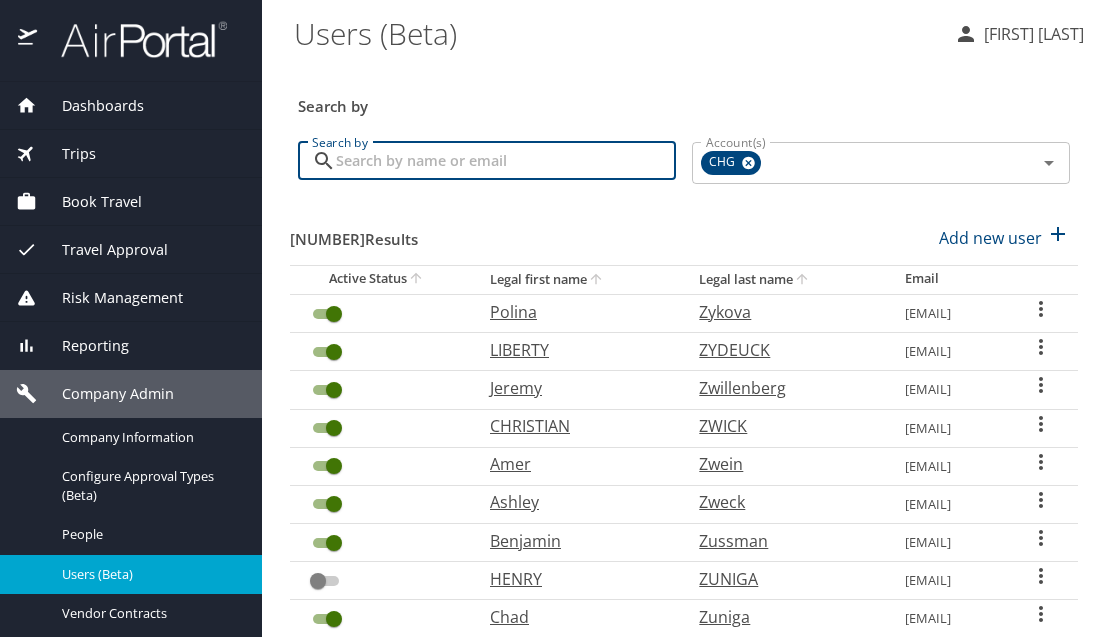 click on "Search by" at bounding box center [506, 161] 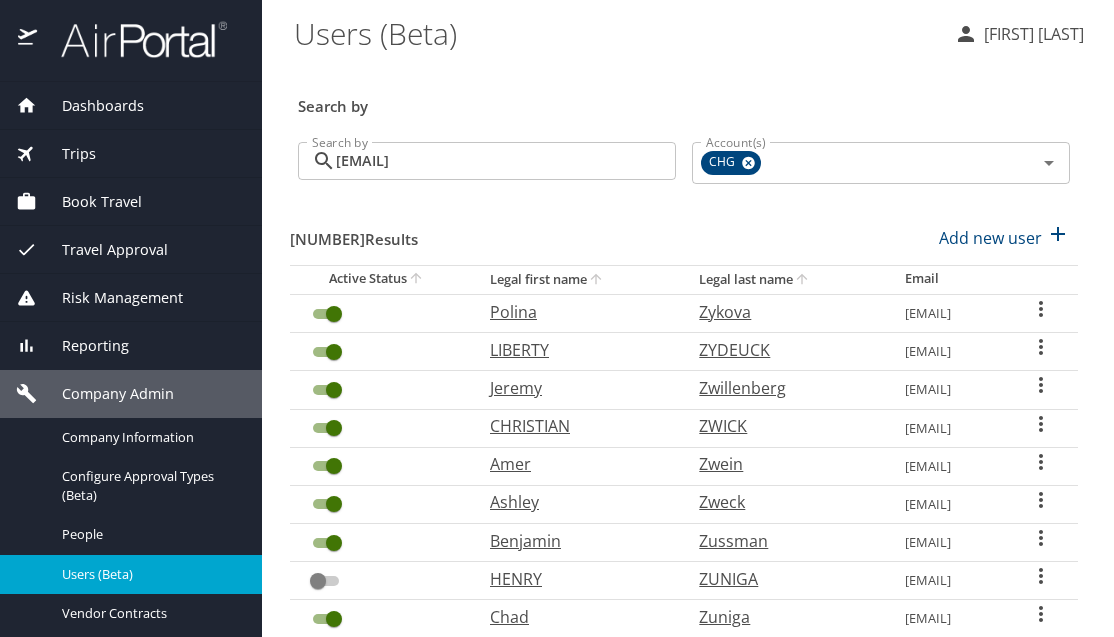 click on "Search by" at bounding box center (684, 100) 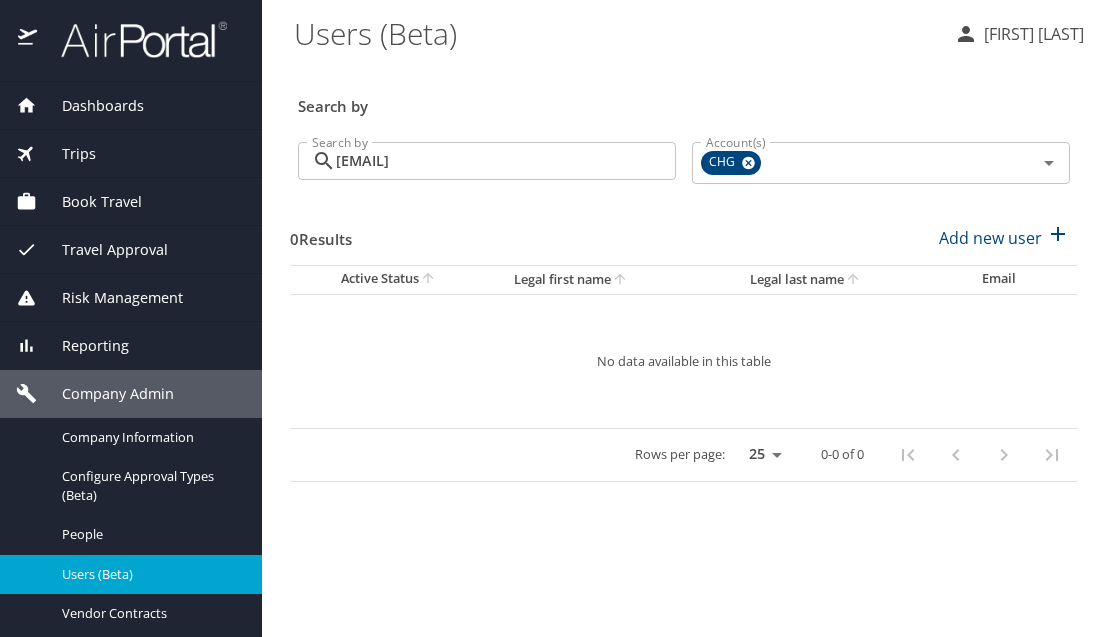 click on "[FIRST]@[DOMAIN]" at bounding box center (506, 161) 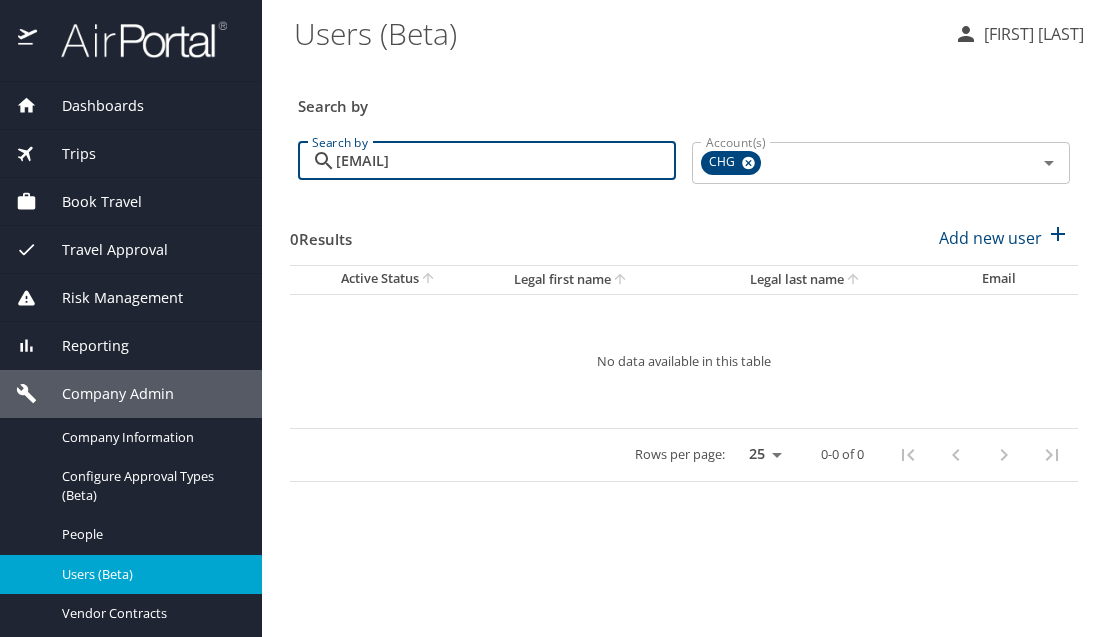 click on "[FIRST]@[DOMAIN]" at bounding box center (506, 161) 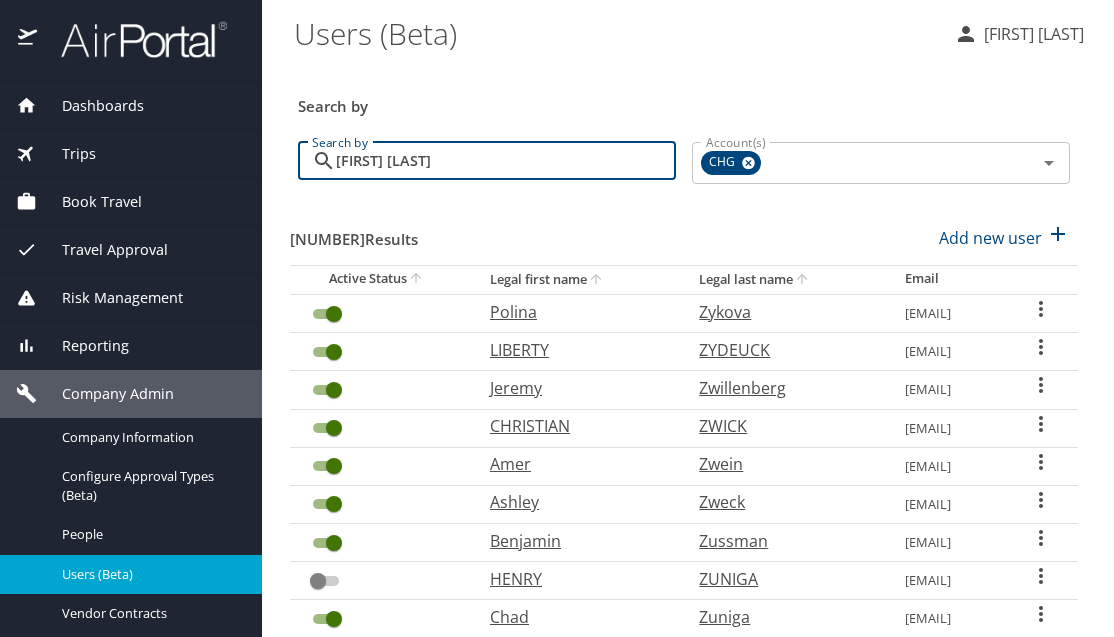 type on "[FIRST] [LAST]" 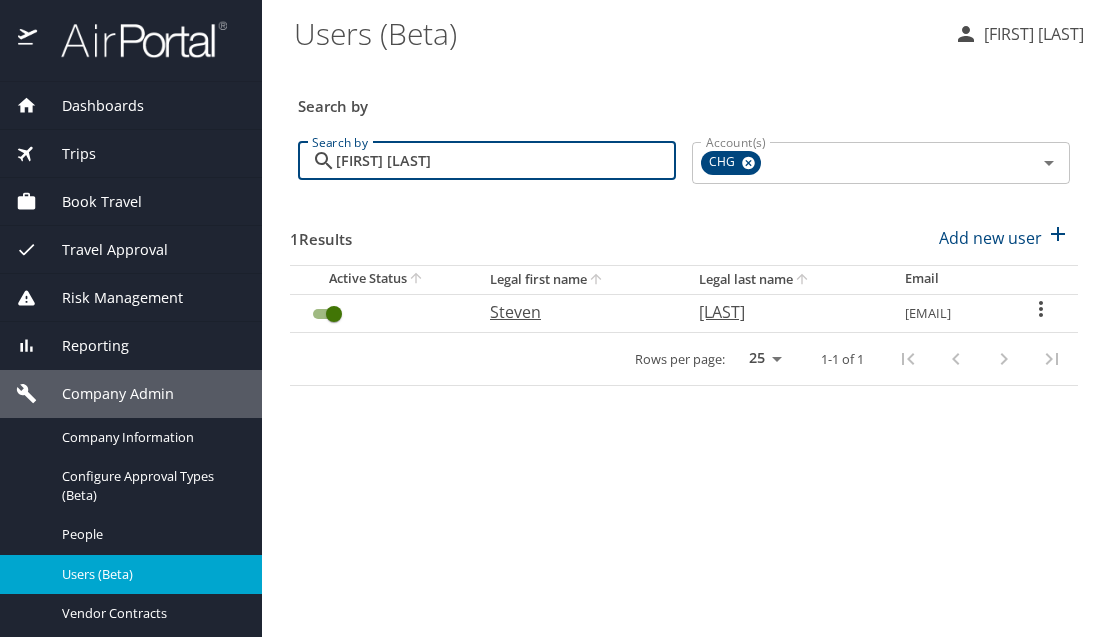 click on "1  Results Add new user" at bounding box center [684, 238] 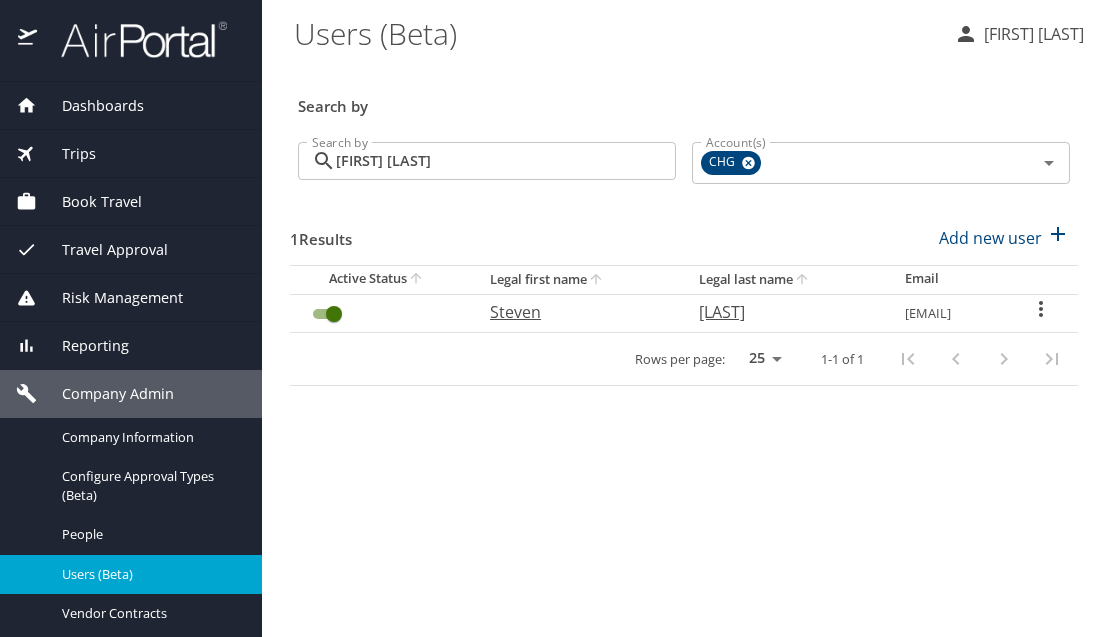 click on "[FIRST]@[DOMAIN]" at bounding box center (946, 313) 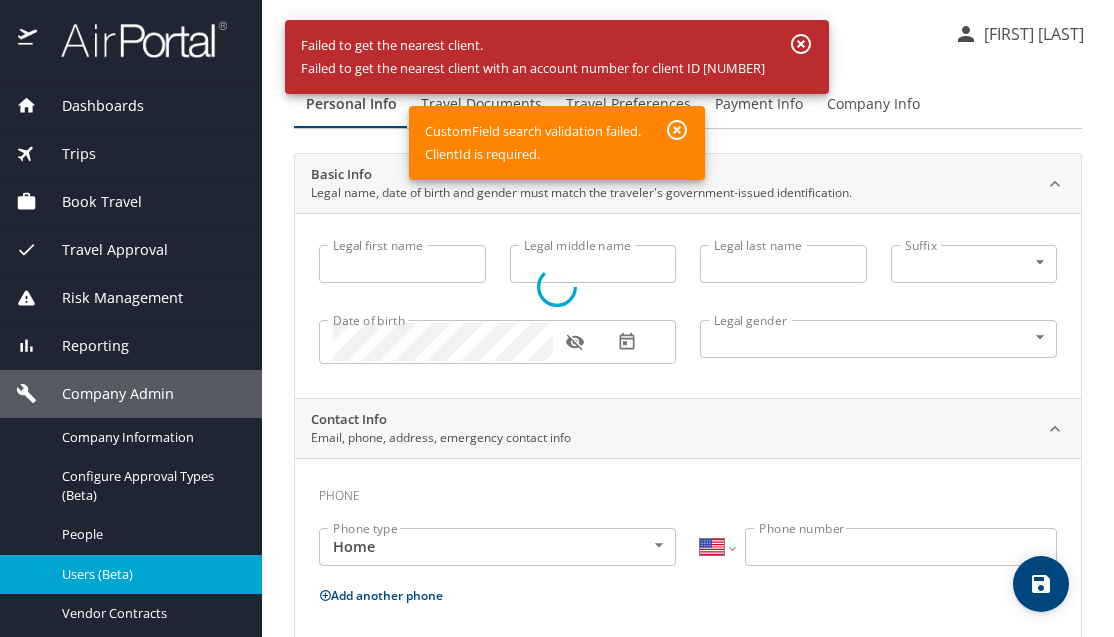 click at bounding box center [557, 286] 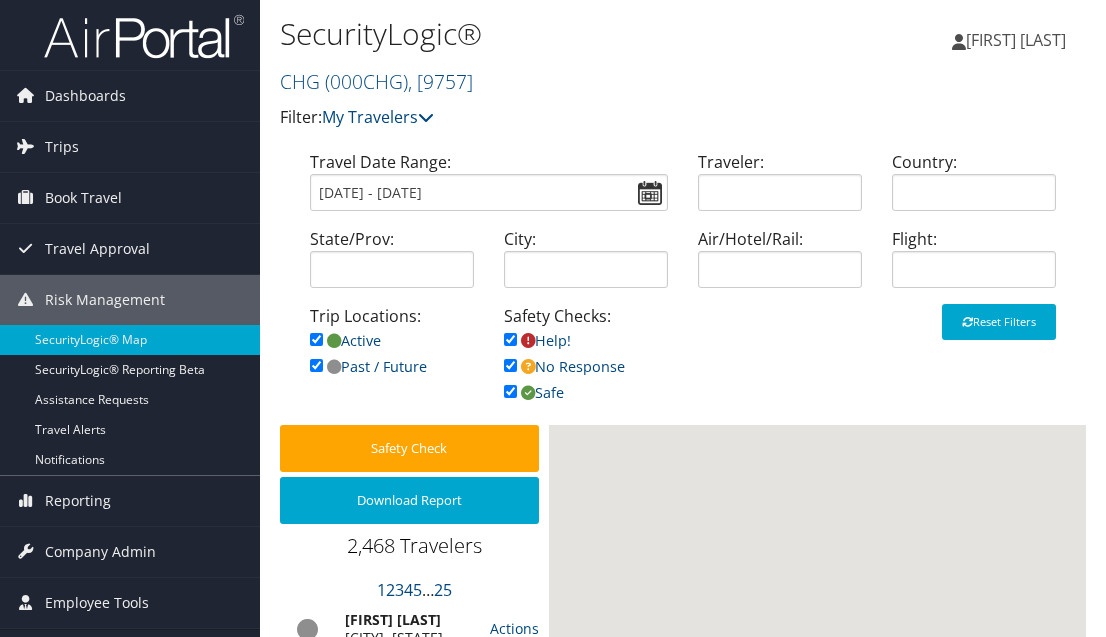 scroll, scrollTop: 0, scrollLeft: 0, axis: both 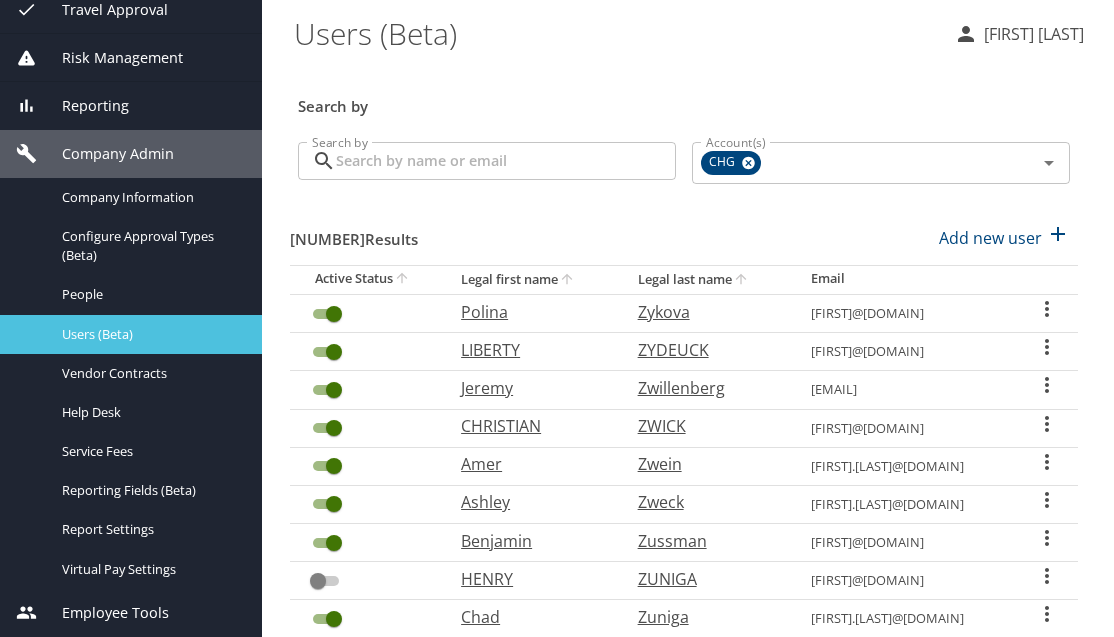 click on "Users (Beta)" at bounding box center (150, 334) 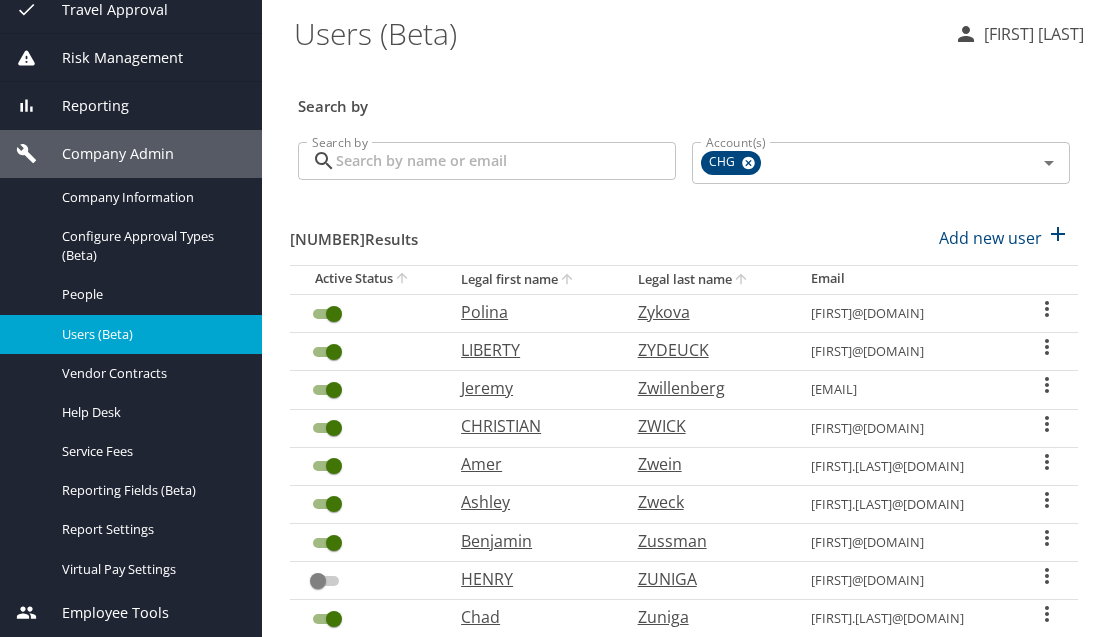 click on "Search by" at bounding box center [506, 161] 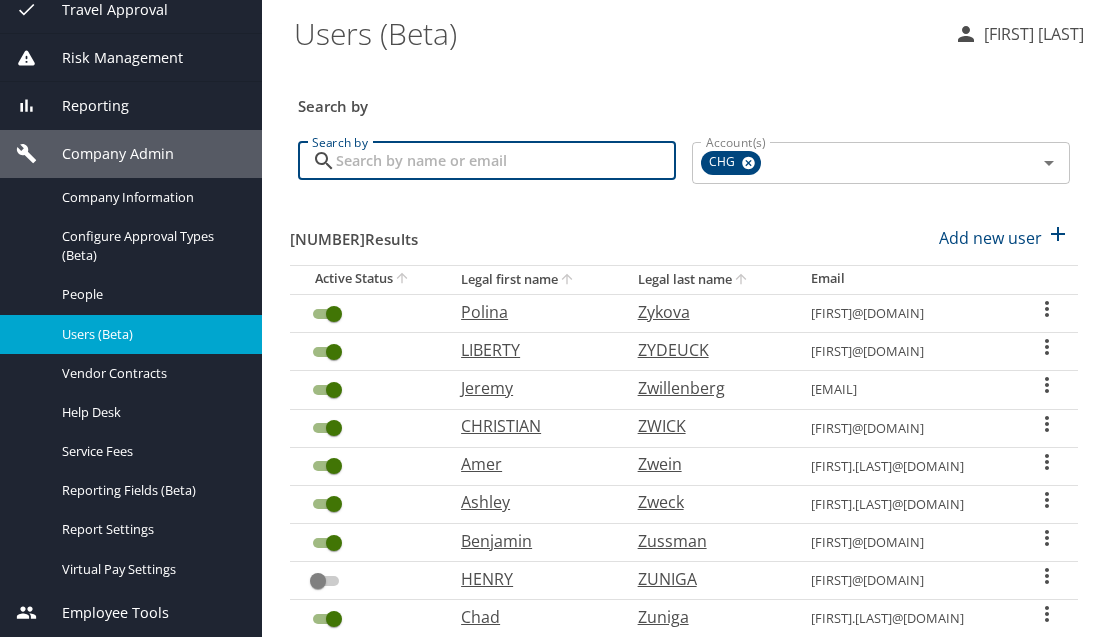 paste on "[FIRST]@[DOMAIN]" 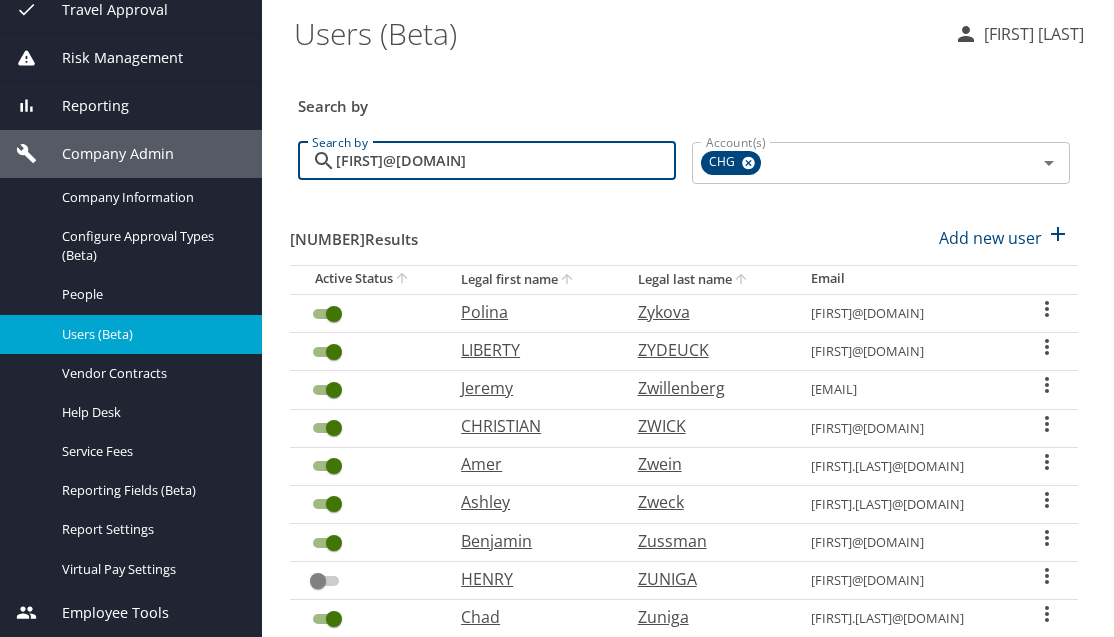 drag, startPoint x: 553, startPoint y: 160, endPoint x: 314, endPoint y: 168, distance: 239.13385 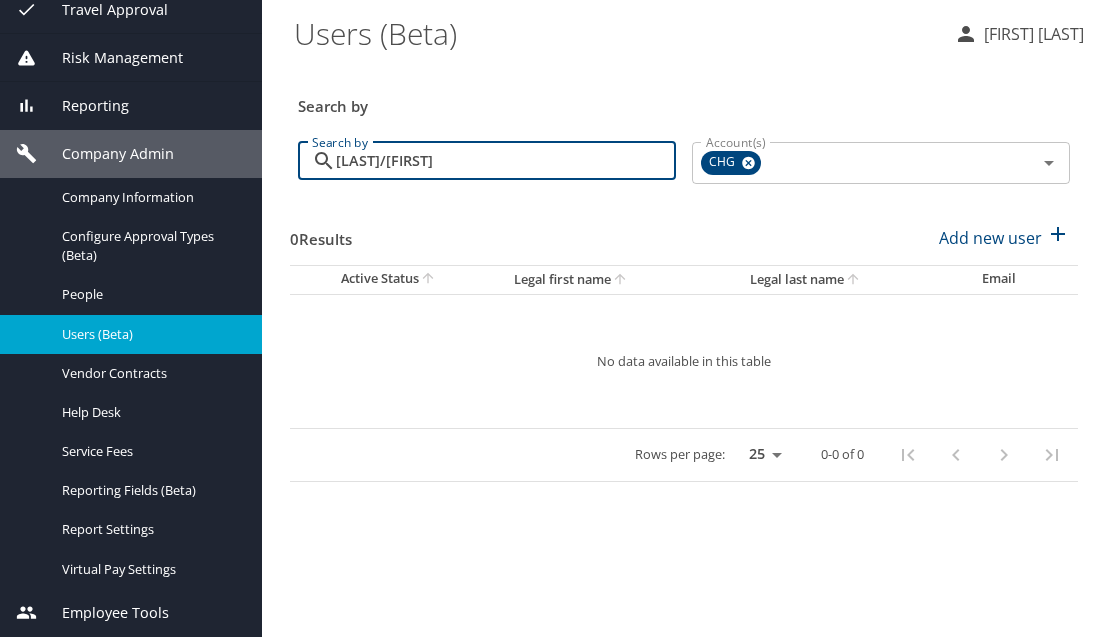 click on "[LAST]/[FIRST]" at bounding box center (506, 161) 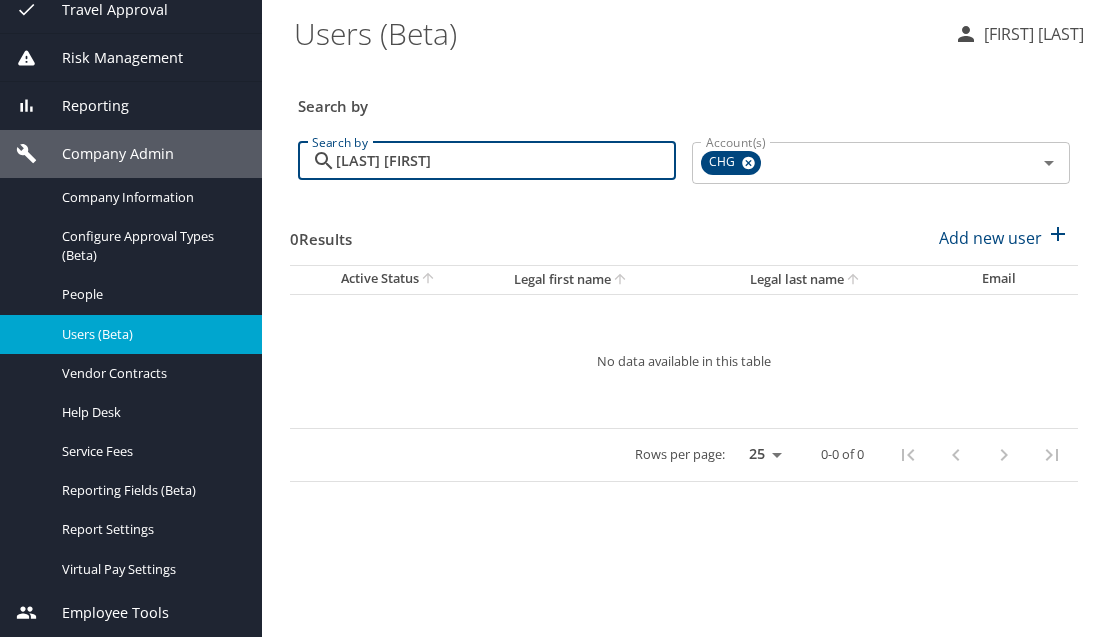 drag, startPoint x: 400, startPoint y: 164, endPoint x: 323, endPoint y: 164, distance: 77 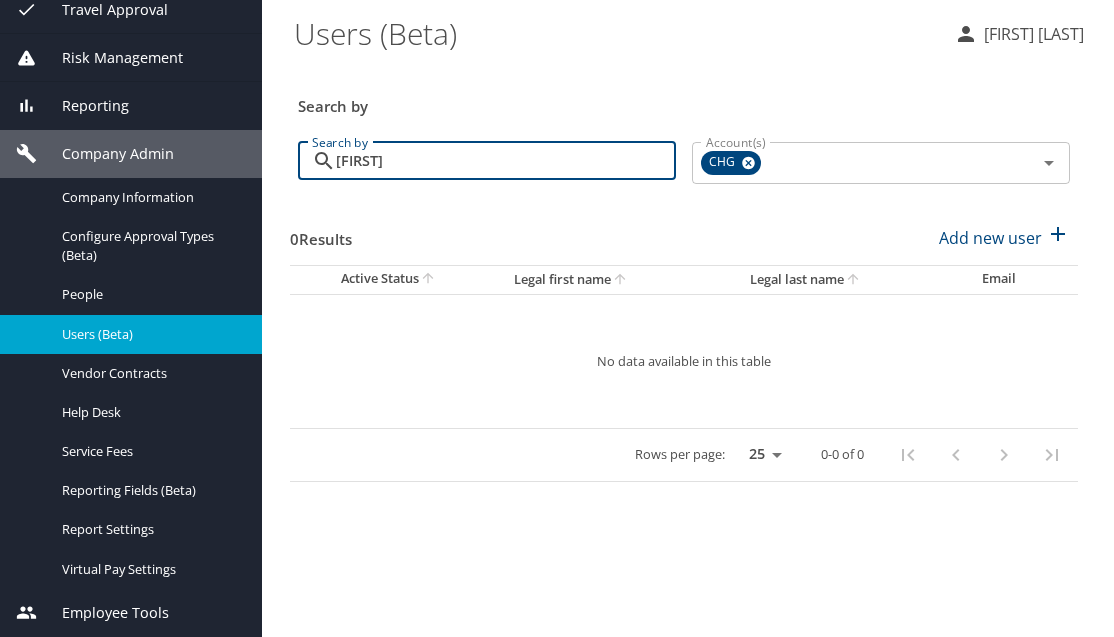click on "[FIRST]" at bounding box center (506, 161) 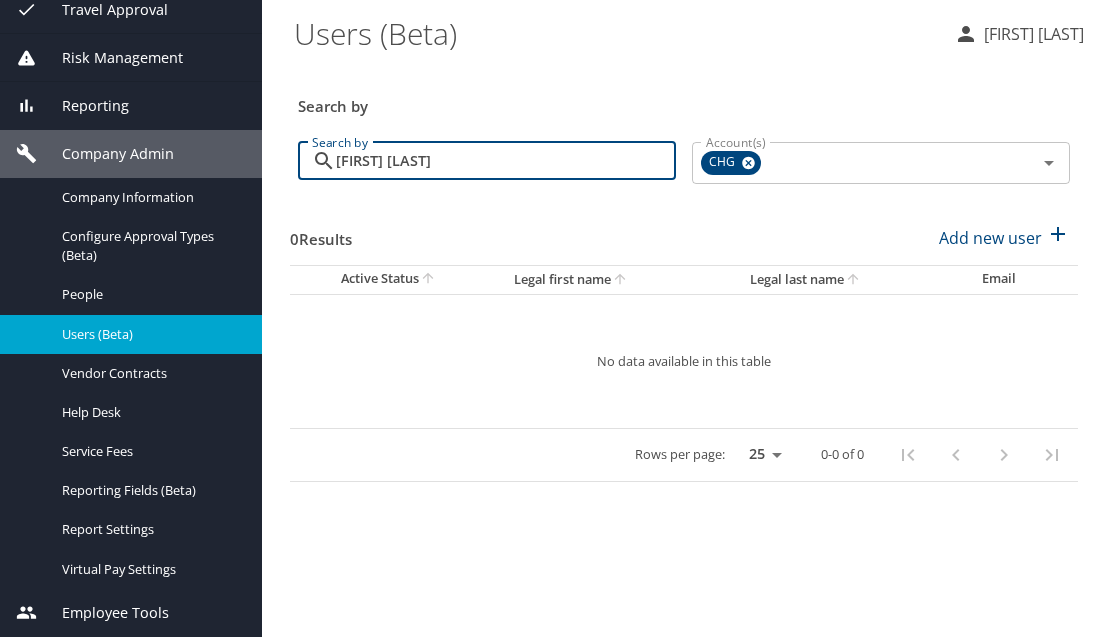 type on "[FIRST] [LAST]" 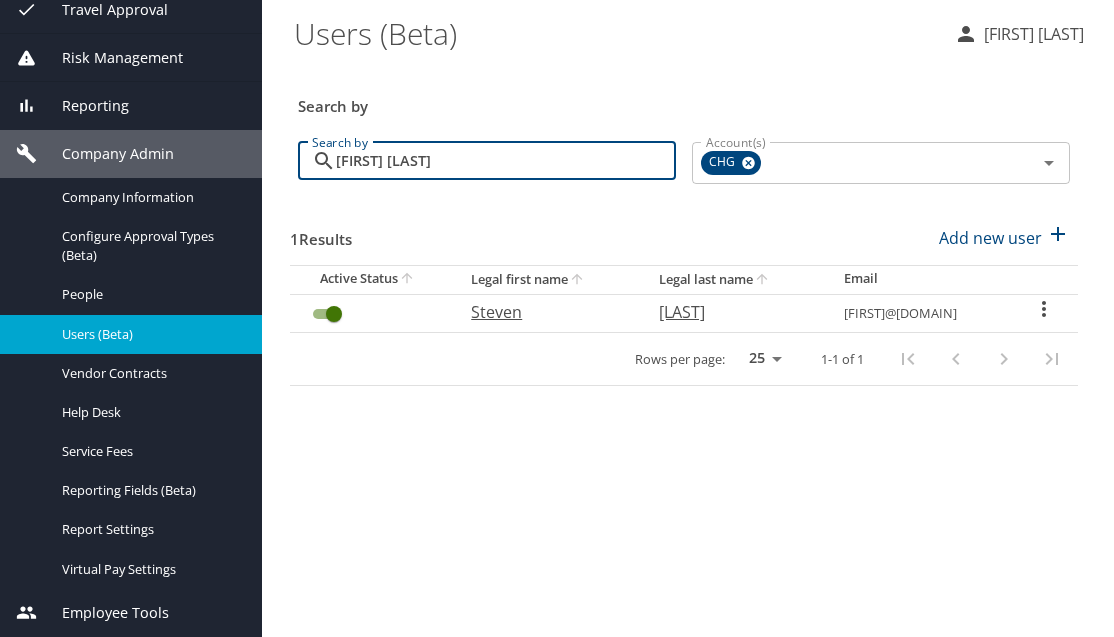 click on "Steven" at bounding box center (545, 312) 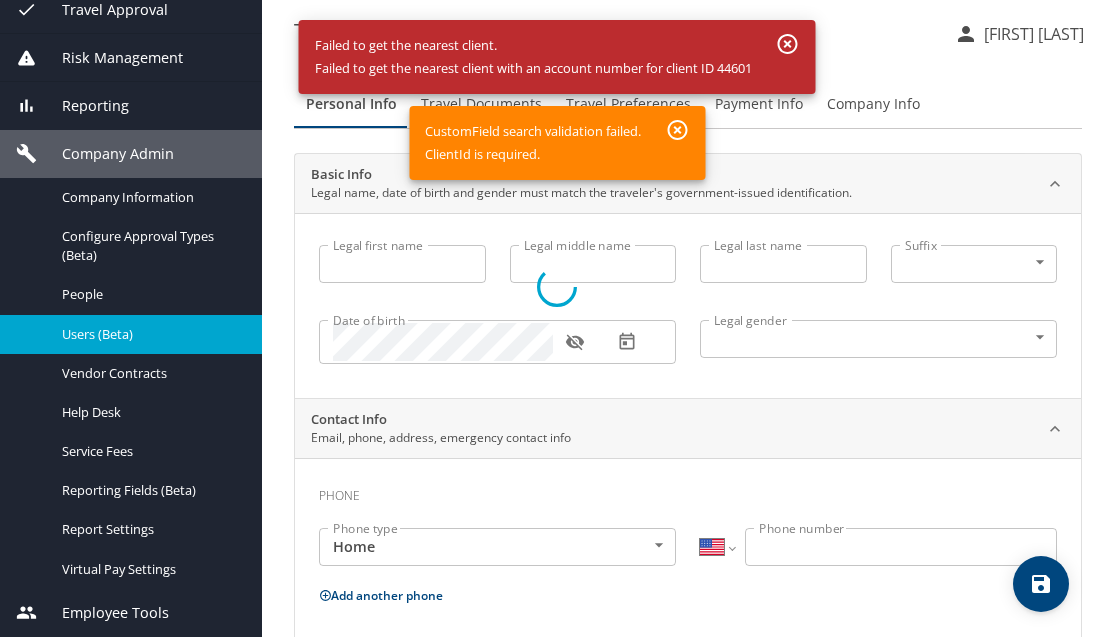 click at bounding box center (557, 286) 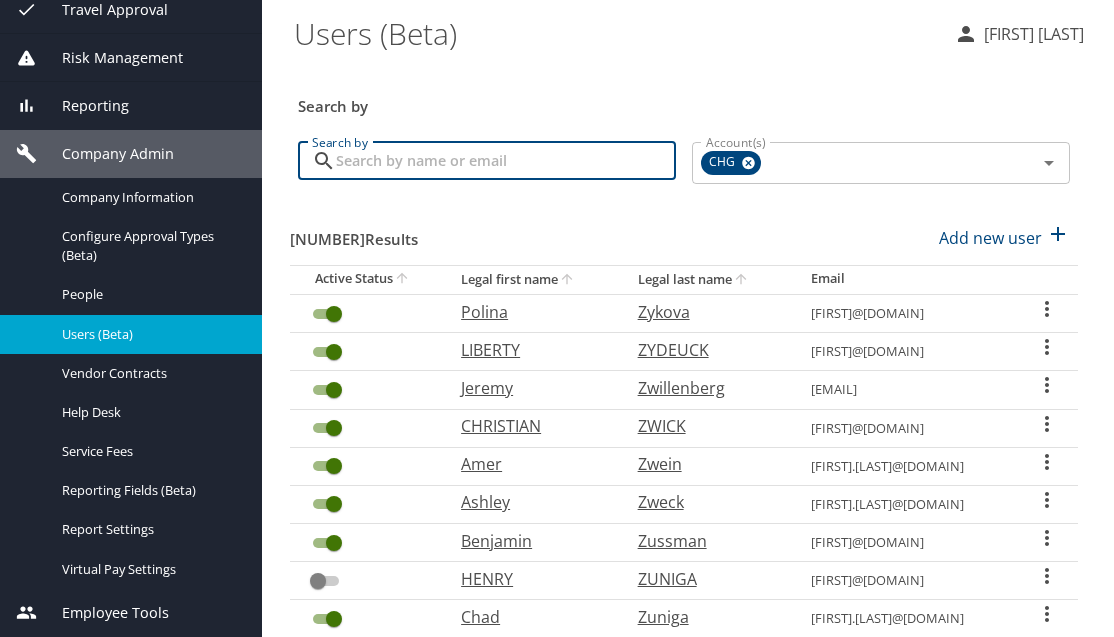 click on "Search by" at bounding box center (506, 161) 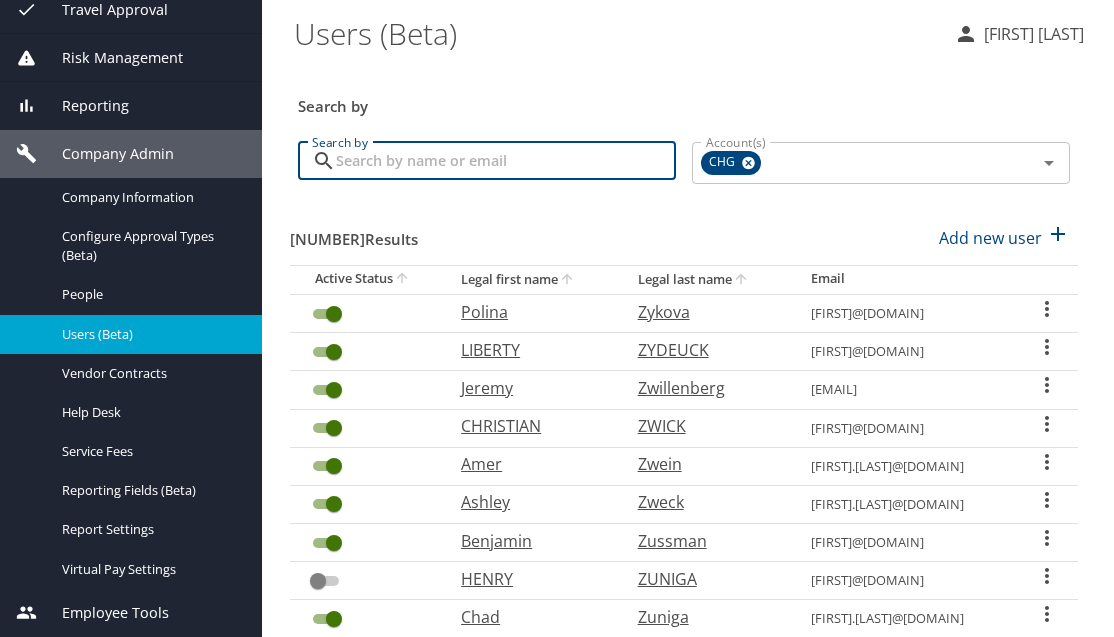 type on "[FIRST] [LAST]" 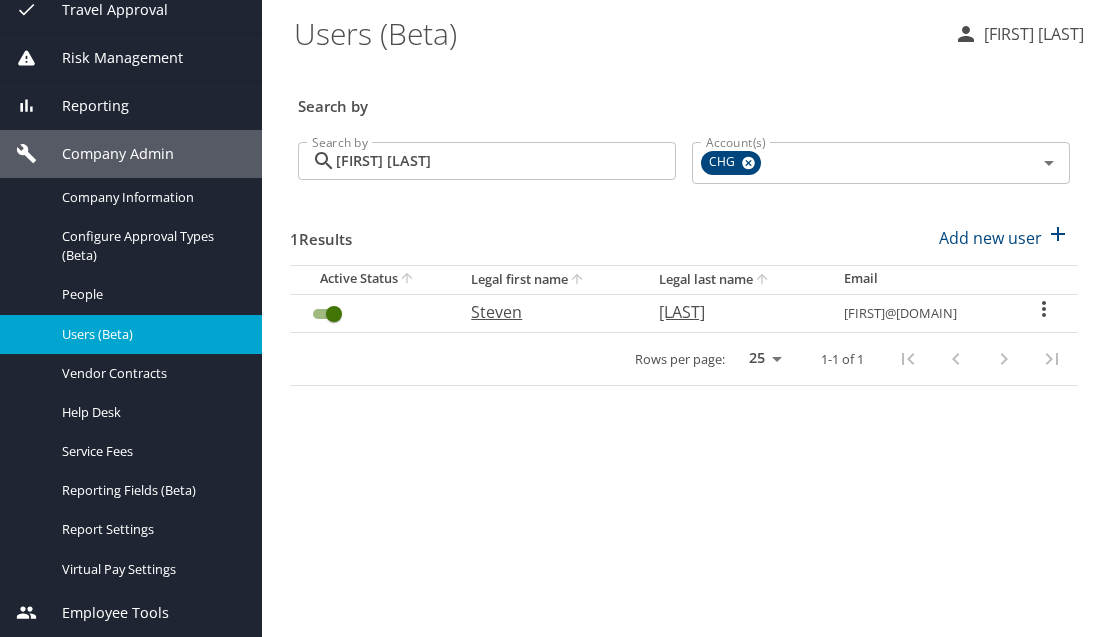 drag, startPoint x: 985, startPoint y: 316, endPoint x: 788, endPoint y: 317, distance: 197.00253 